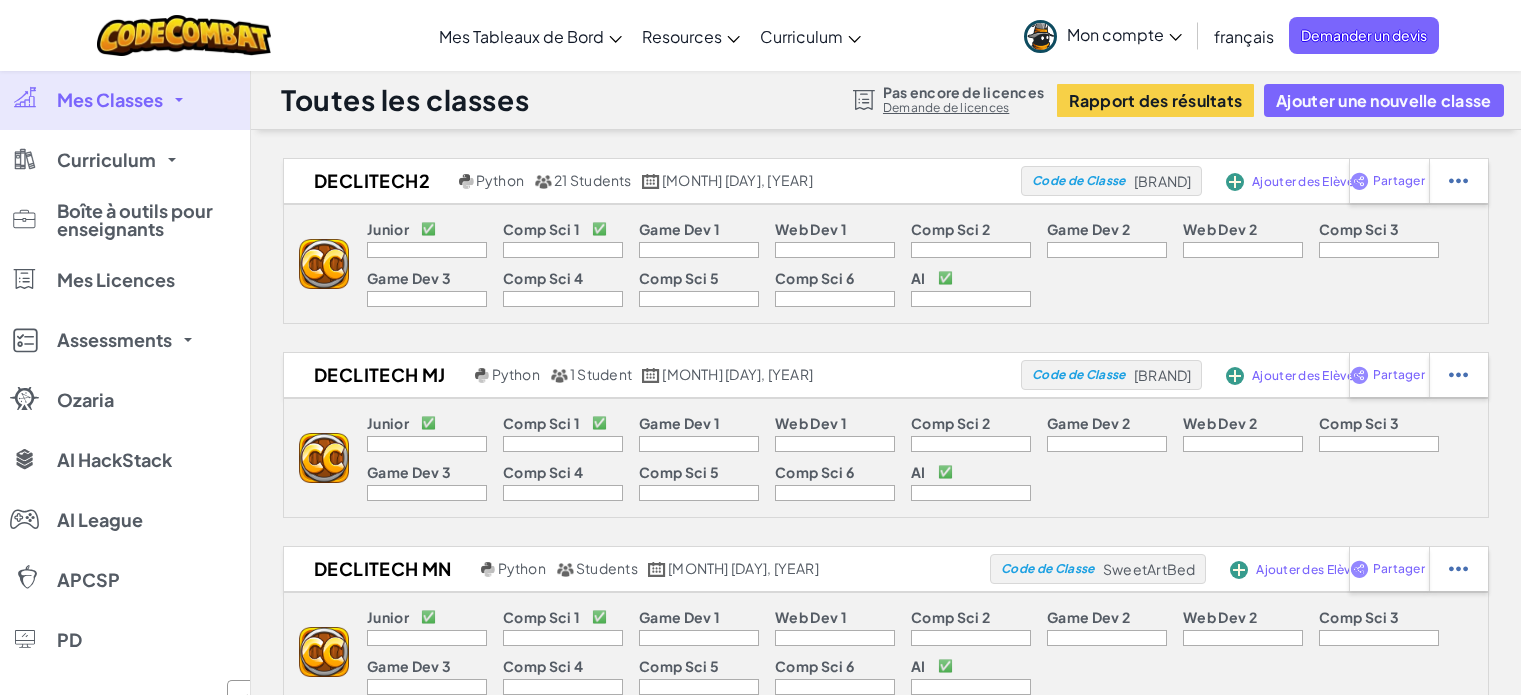 scroll, scrollTop: 0, scrollLeft: 0, axis: both 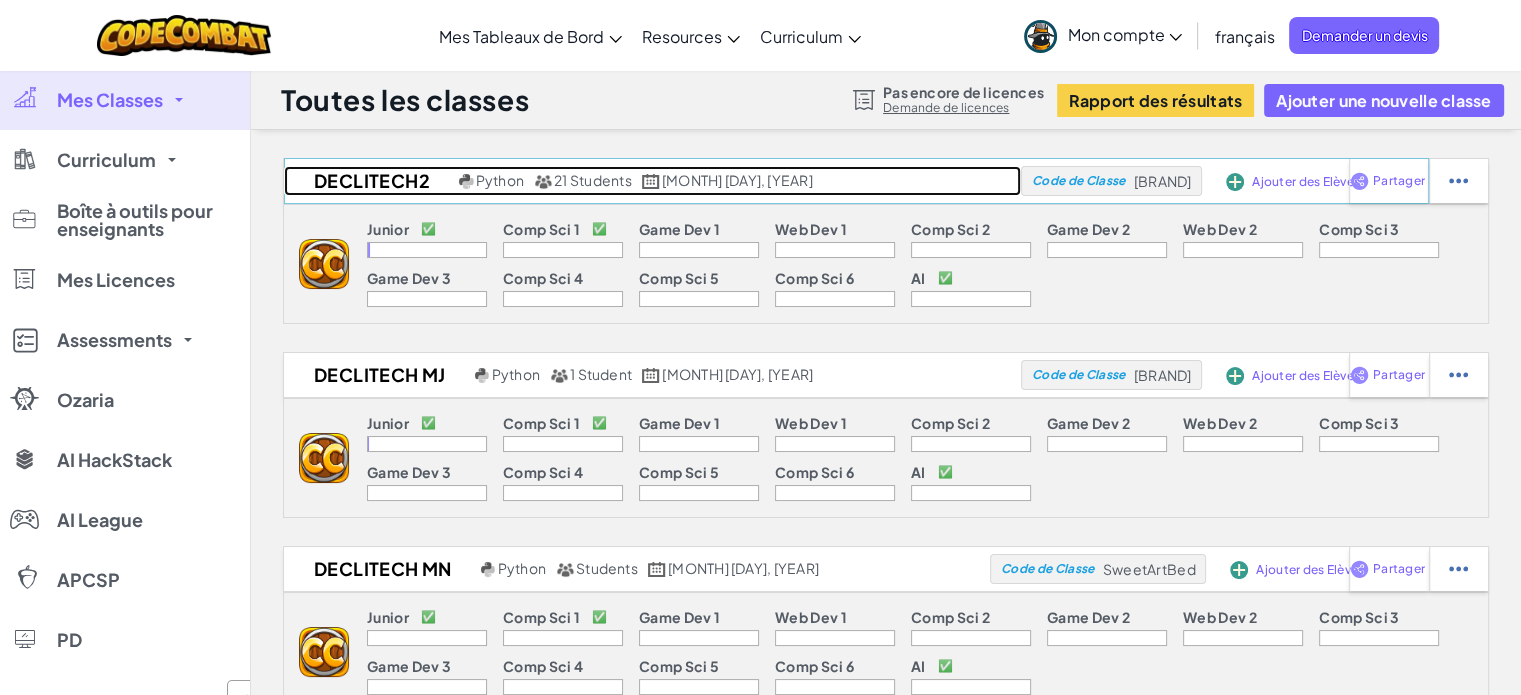 click on "DecliTech2" at bounding box center (369, 181) 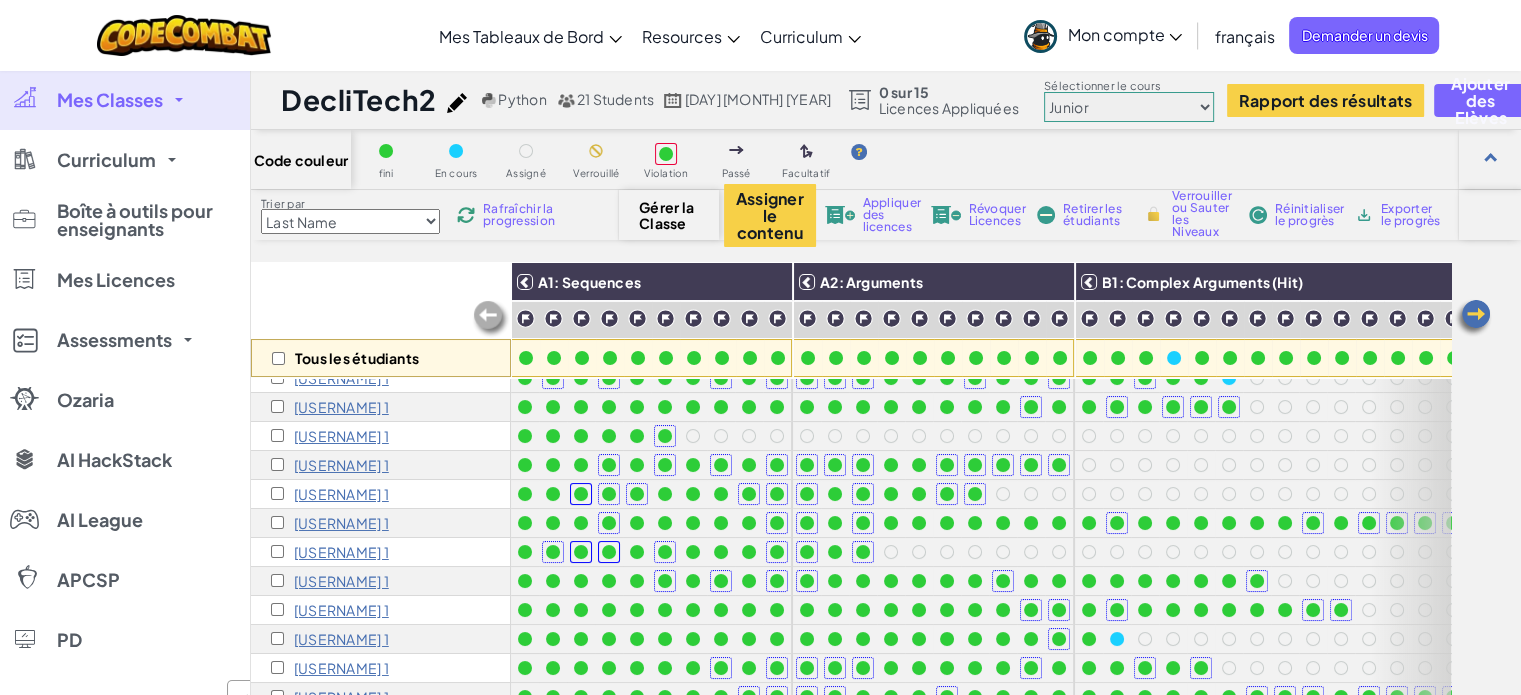 scroll, scrollTop: 145, scrollLeft: 0, axis: vertical 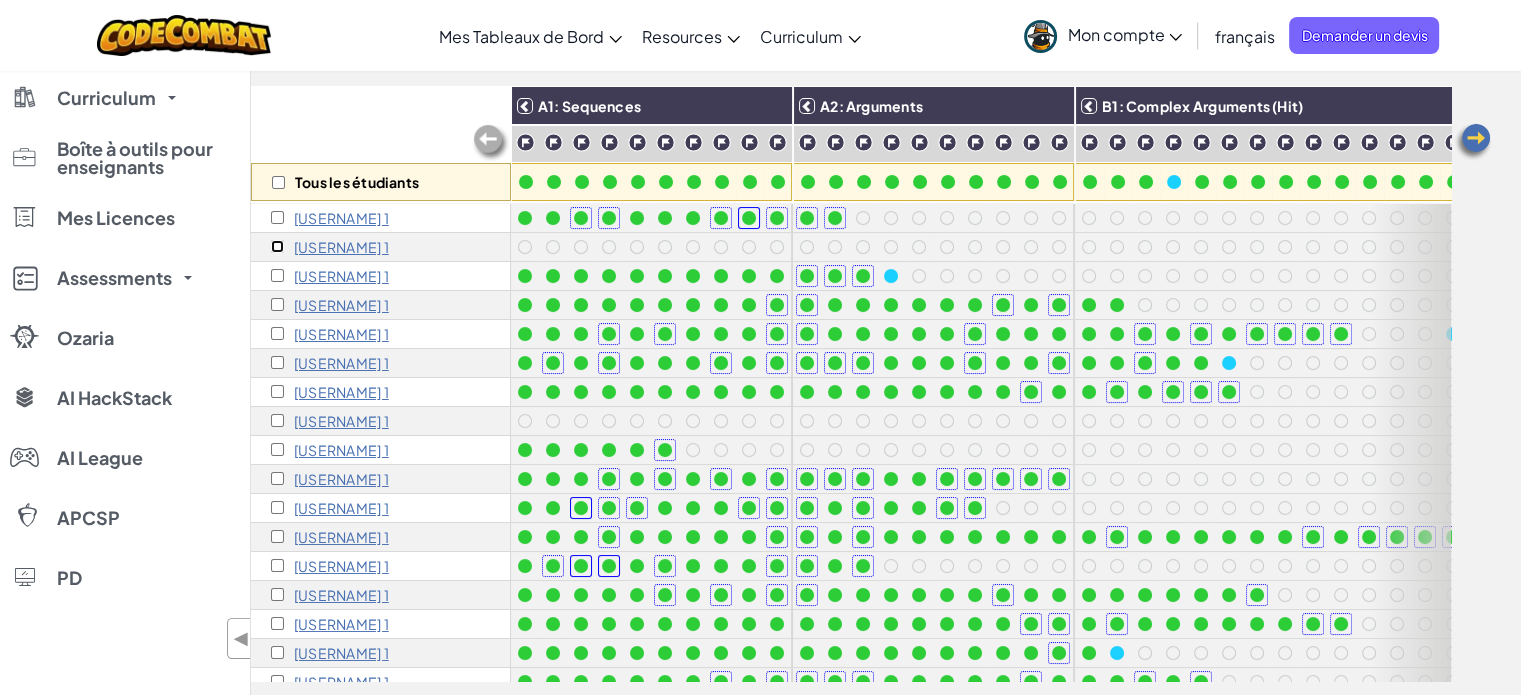 click at bounding box center (277, 246) 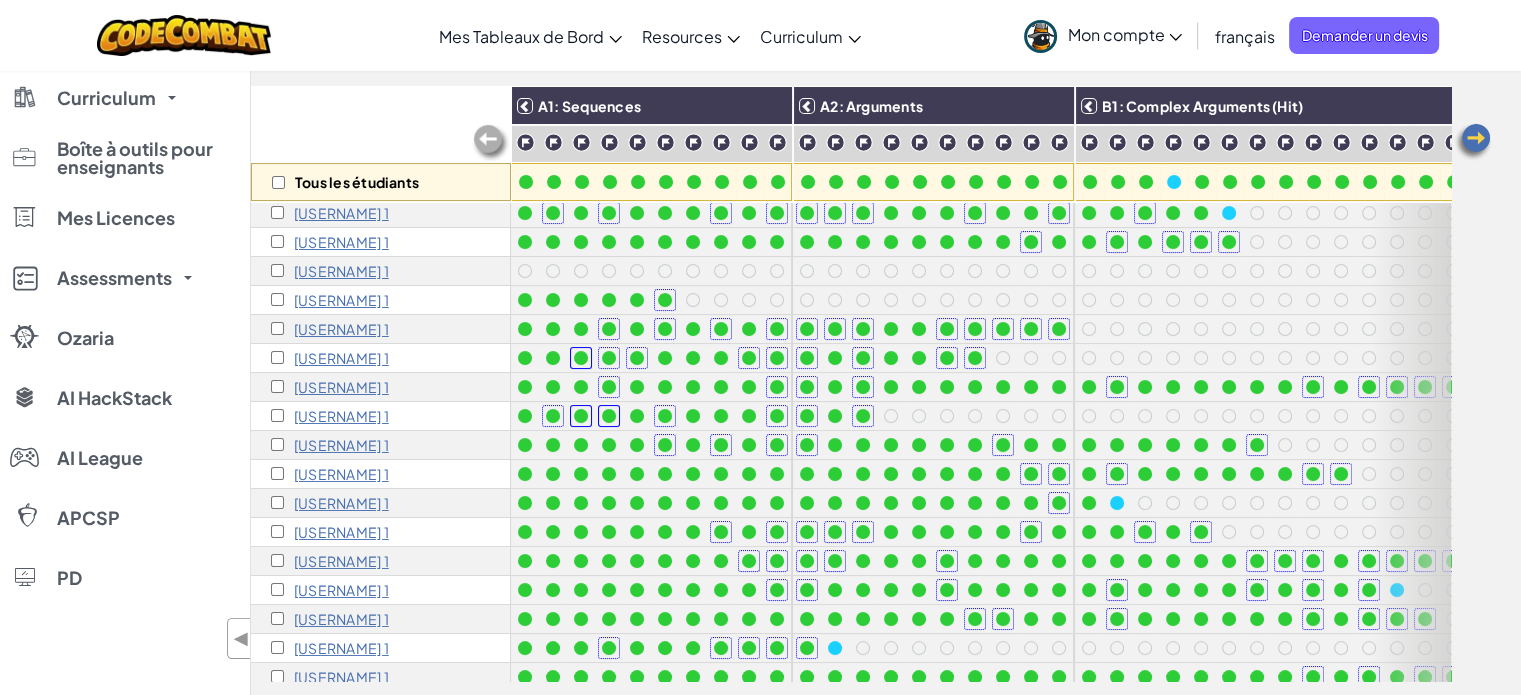 scroll, scrollTop: 151, scrollLeft: 0, axis: vertical 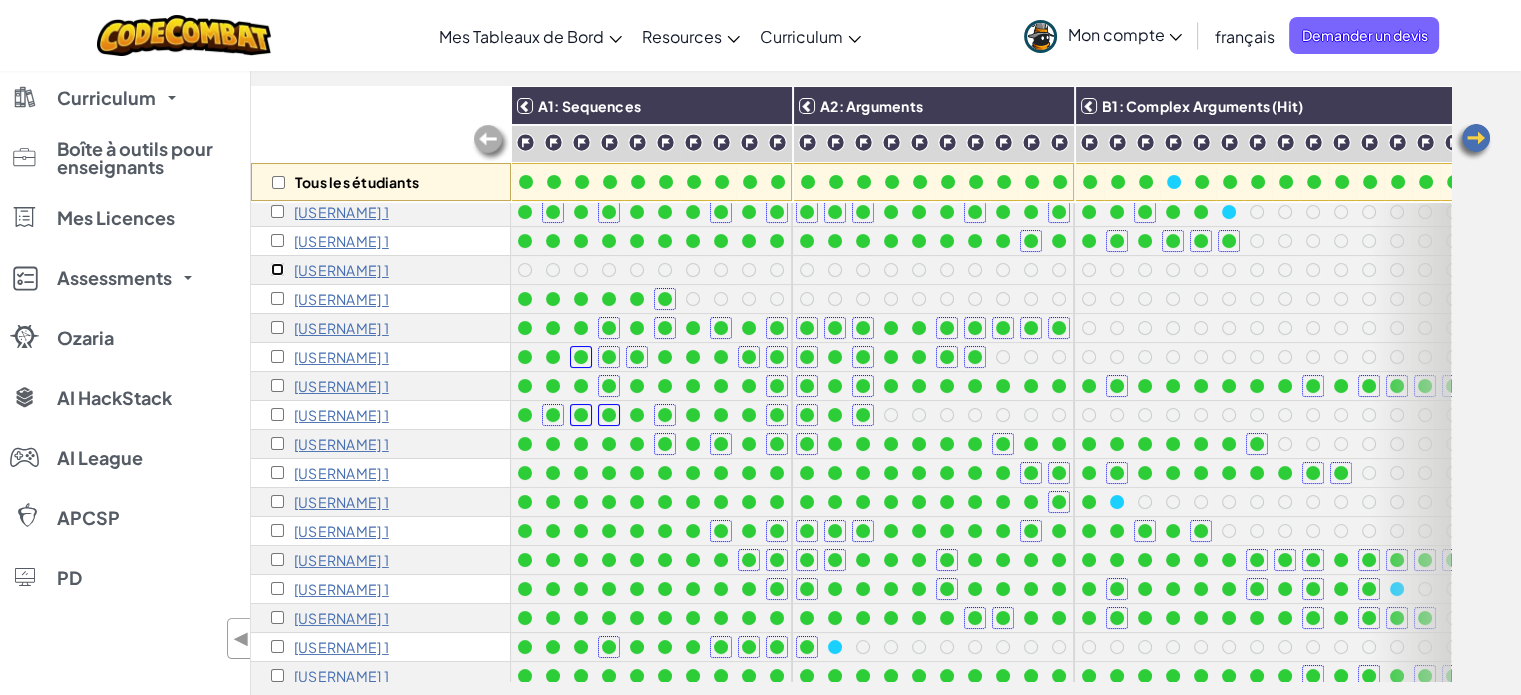 click at bounding box center (277, 269) 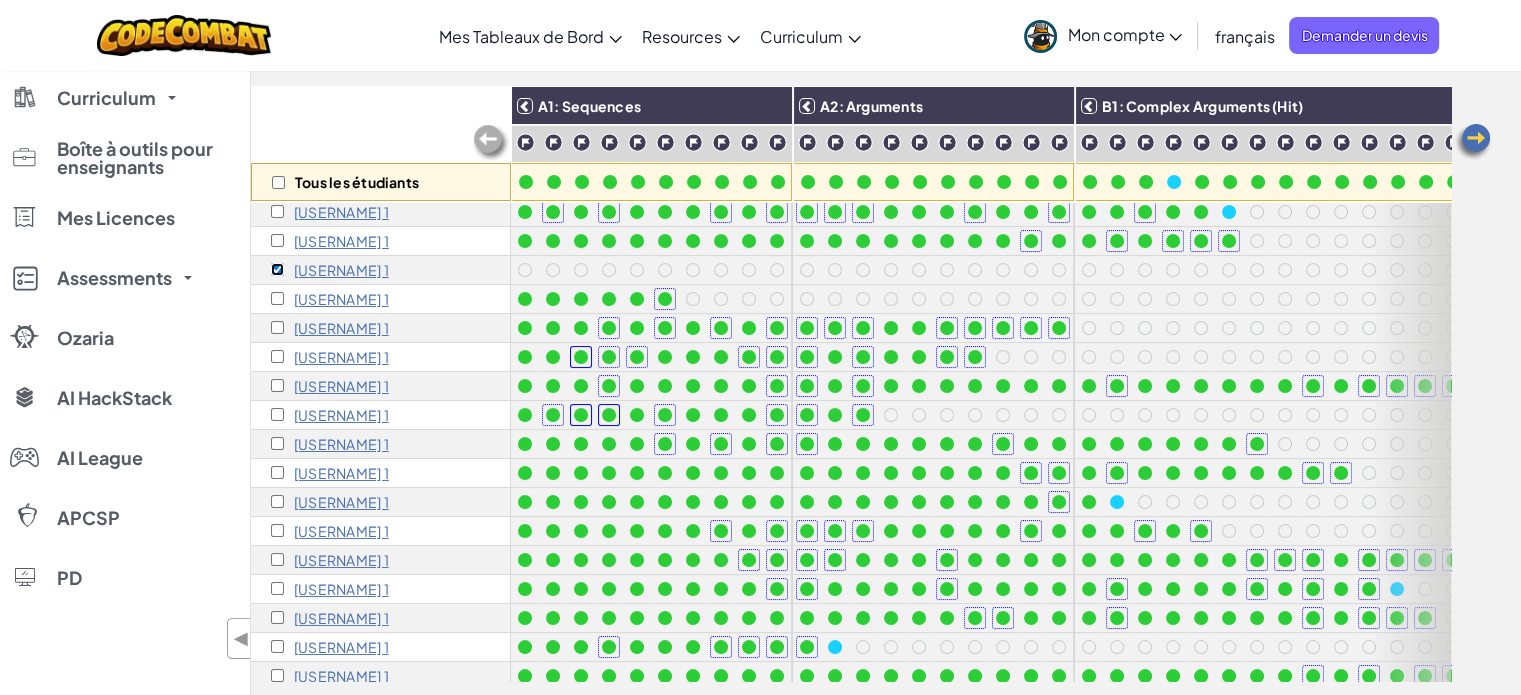 scroll, scrollTop: 0, scrollLeft: 0, axis: both 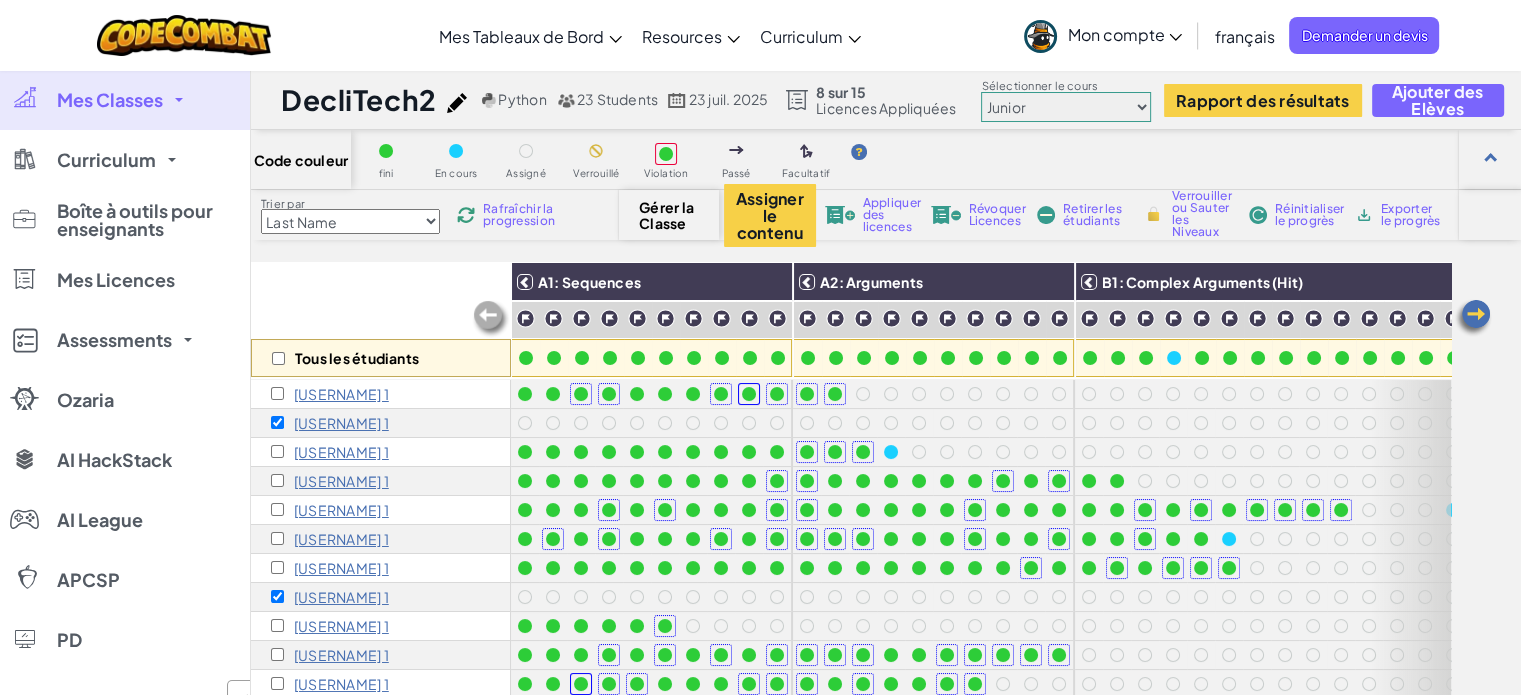 click on "Appliquer des licences" at bounding box center (892, 215) 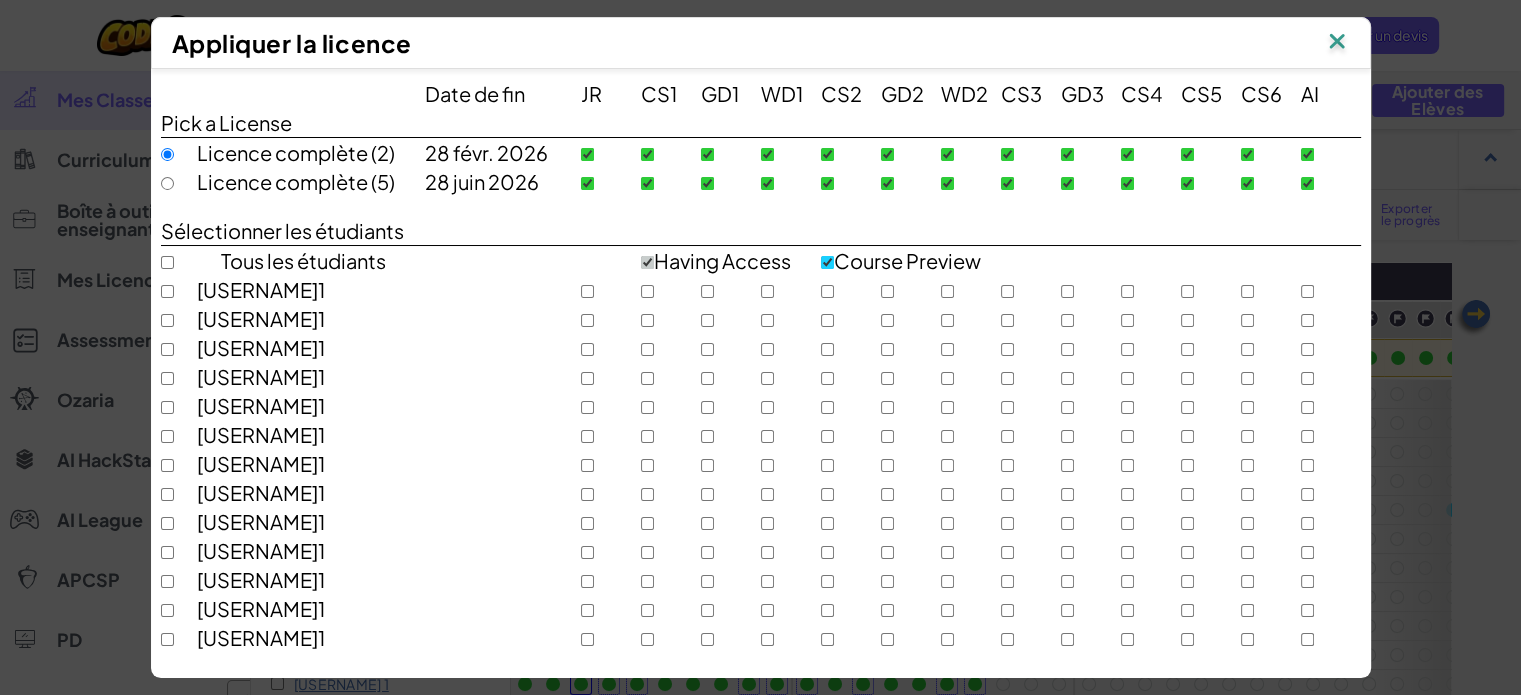 scroll, scrollTop: 382, scrollLeft: 0, axis: vertical 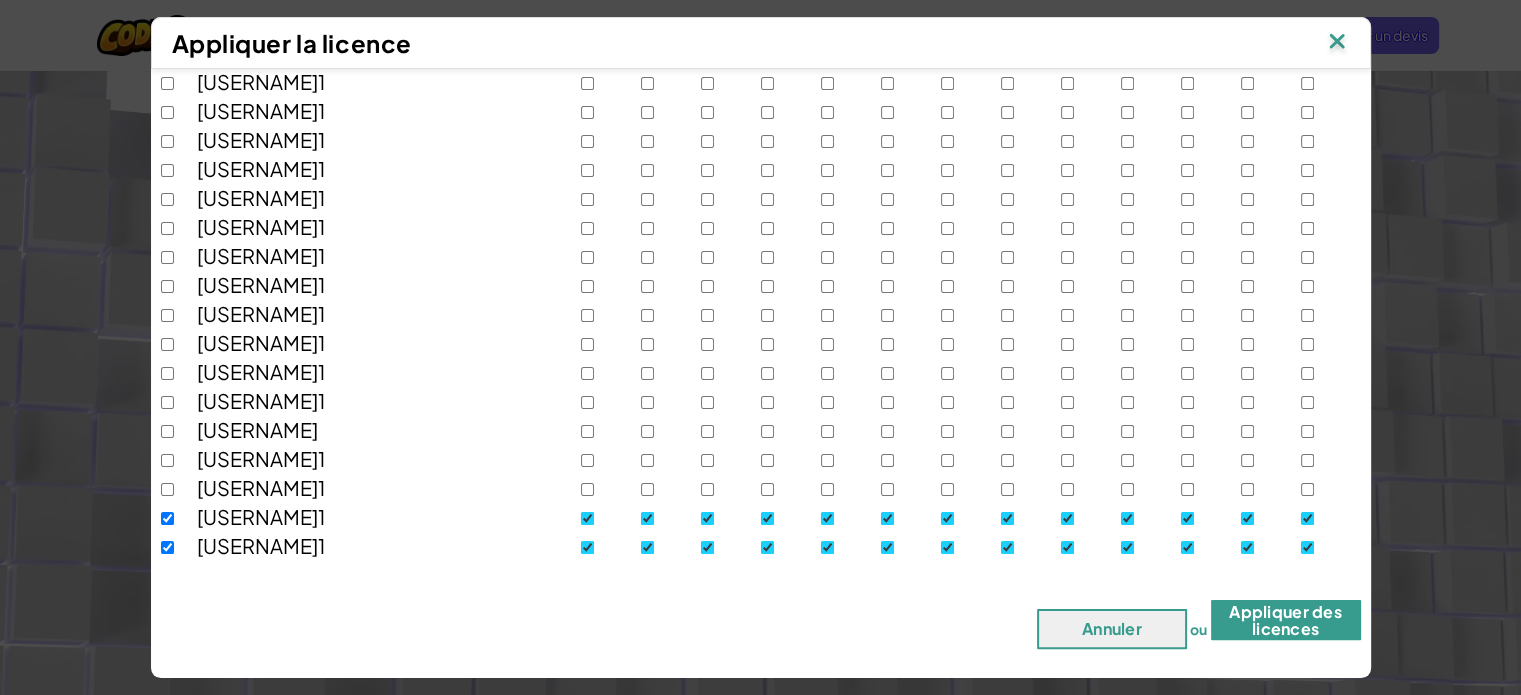 click on "Appliquer des licences" at bounding box center (1286, 620) 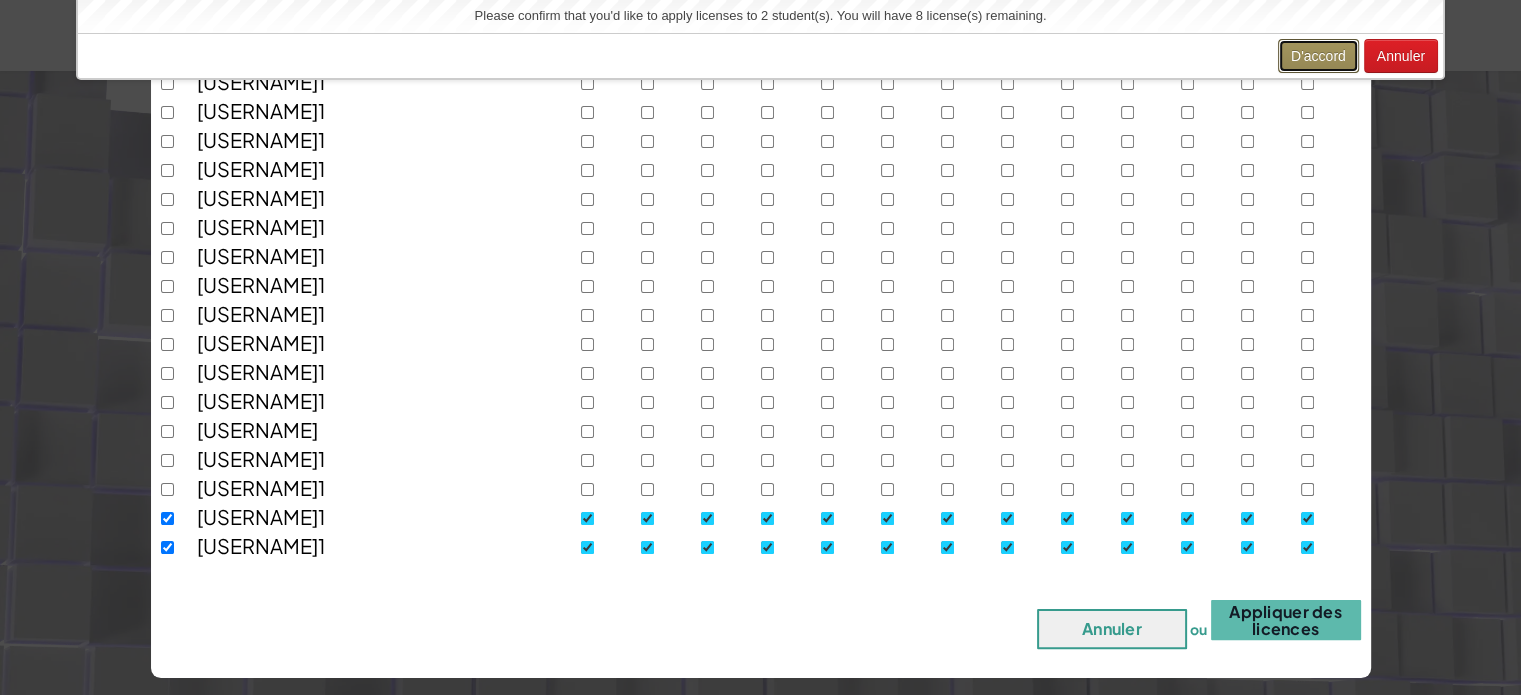 click on "D'accord" at bounding box center [1318, 56] 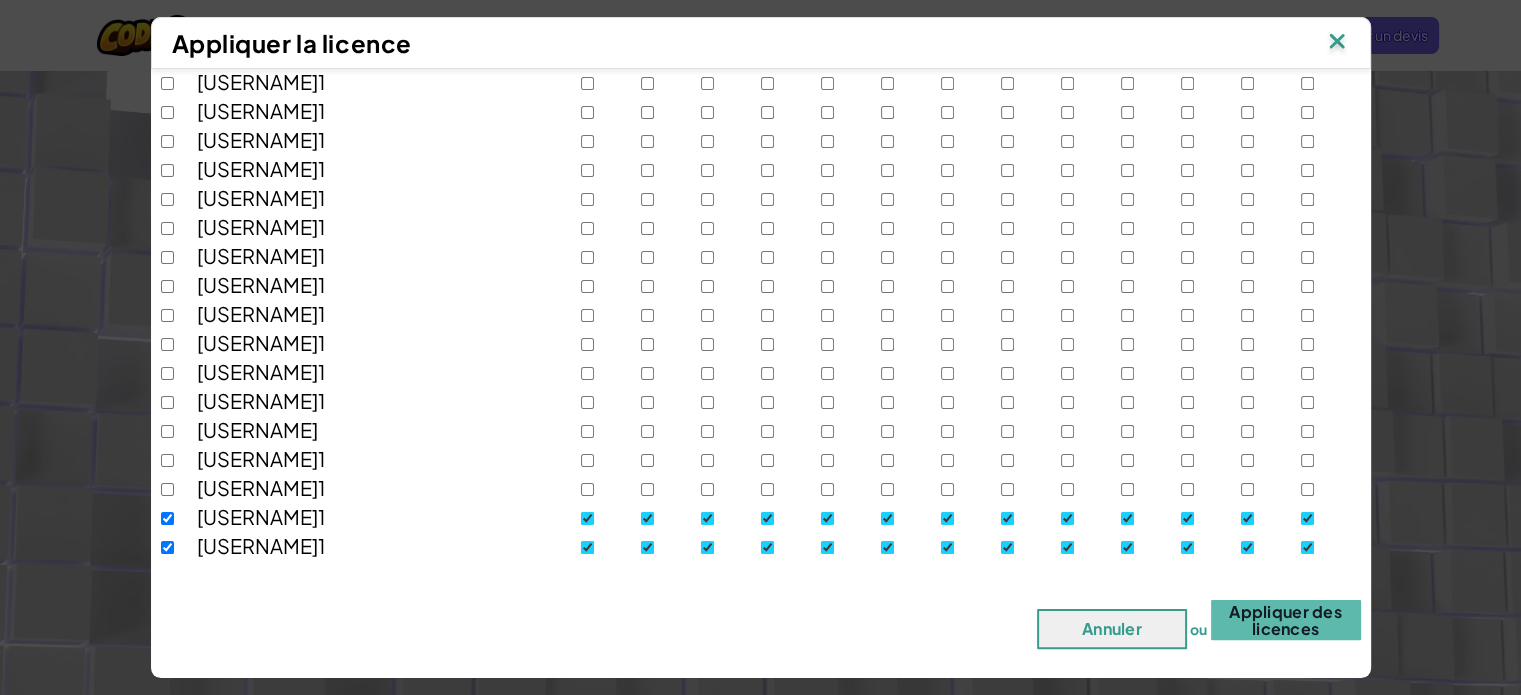 checkbox on "false" 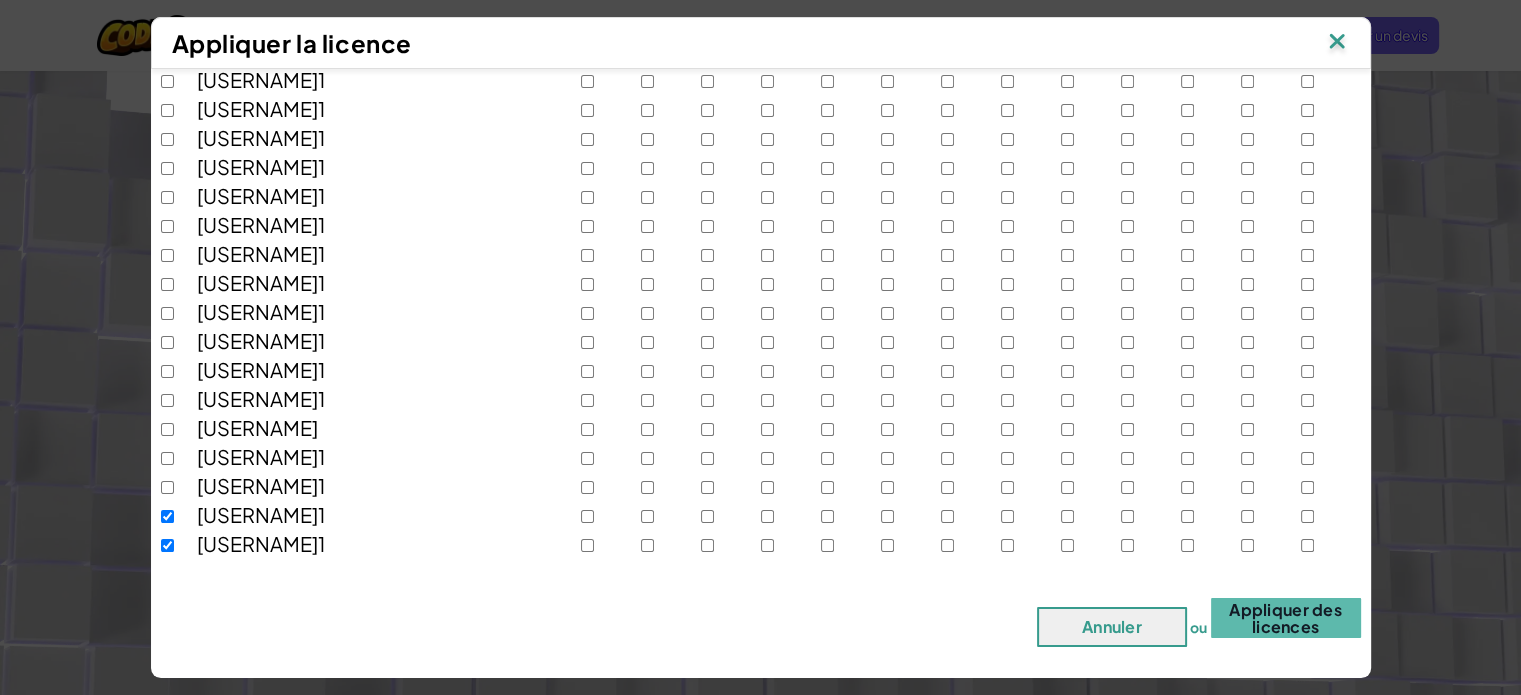 scroll, scrollTop: 353, scrollLeft: 0, axis: vertical 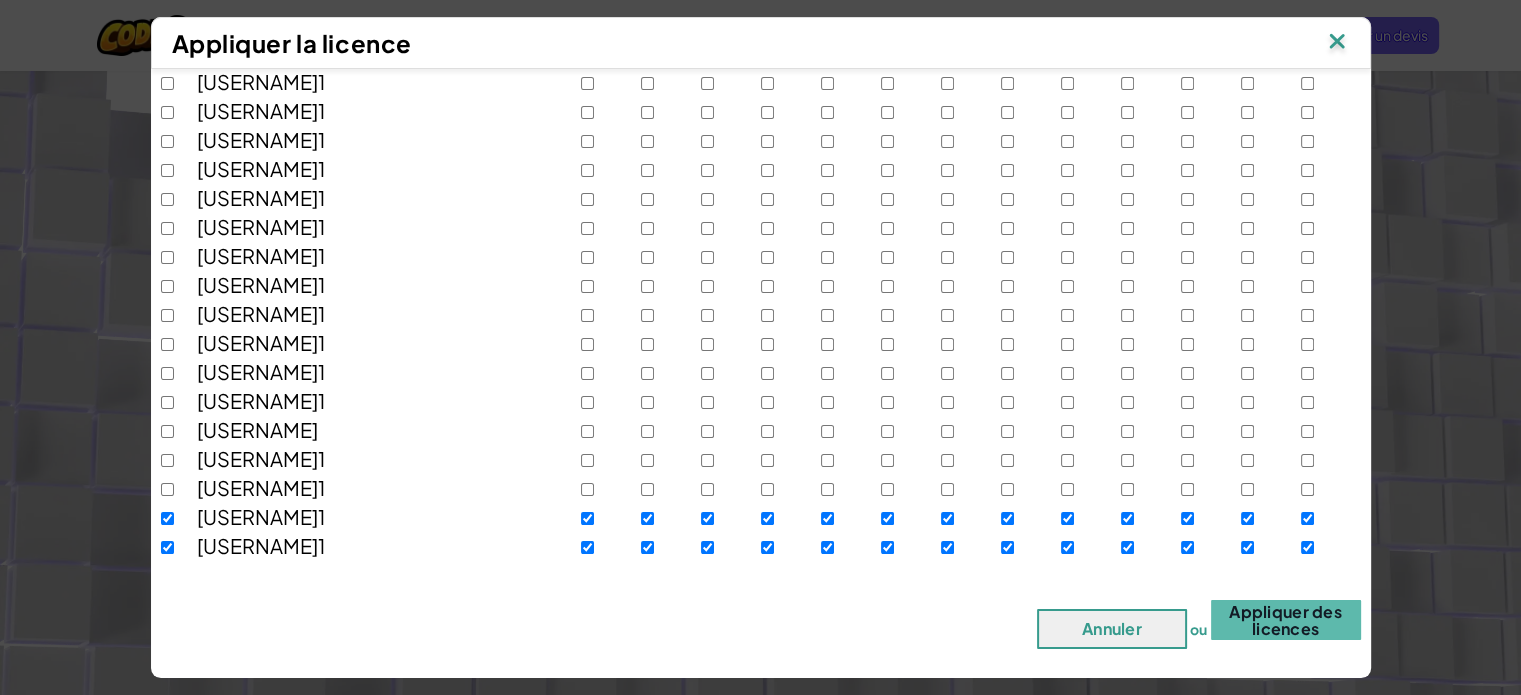 click at bounding box center (1337, 43) 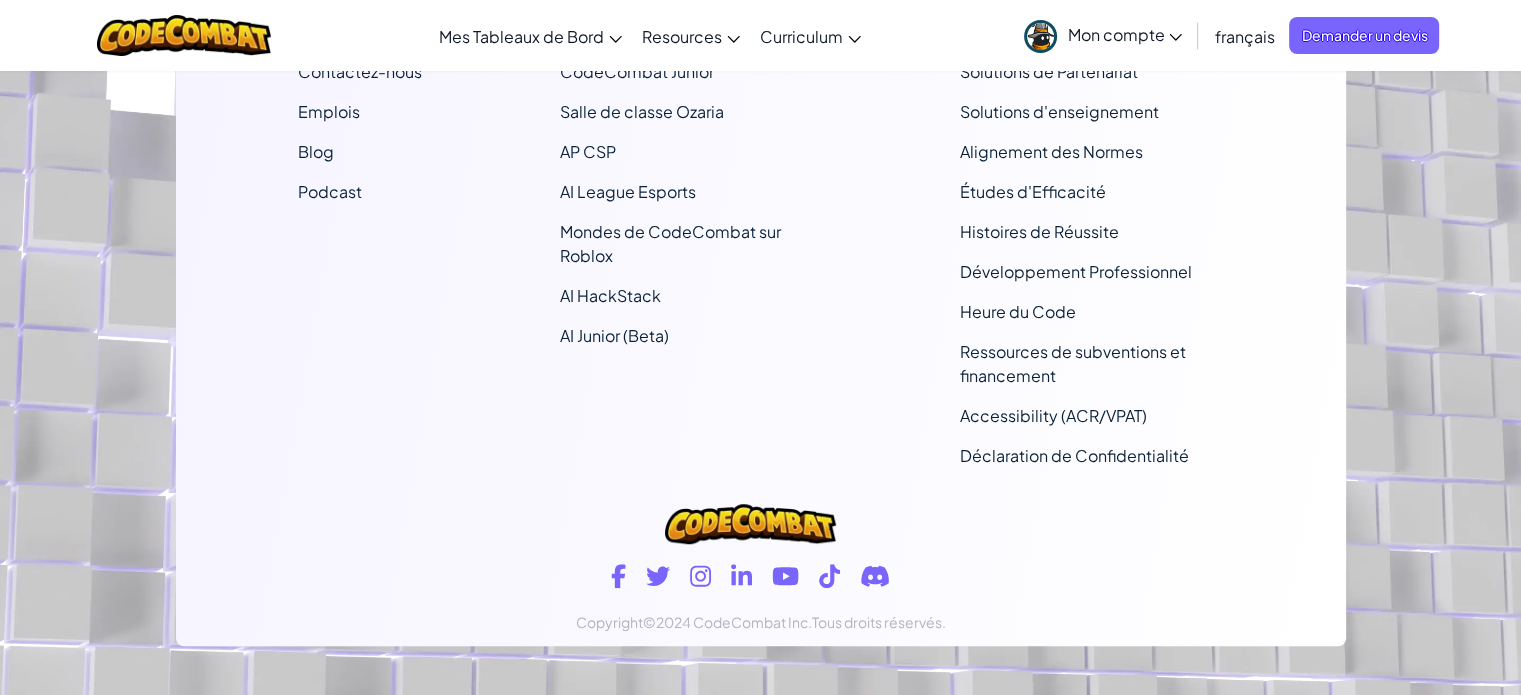 checkbox on "true" 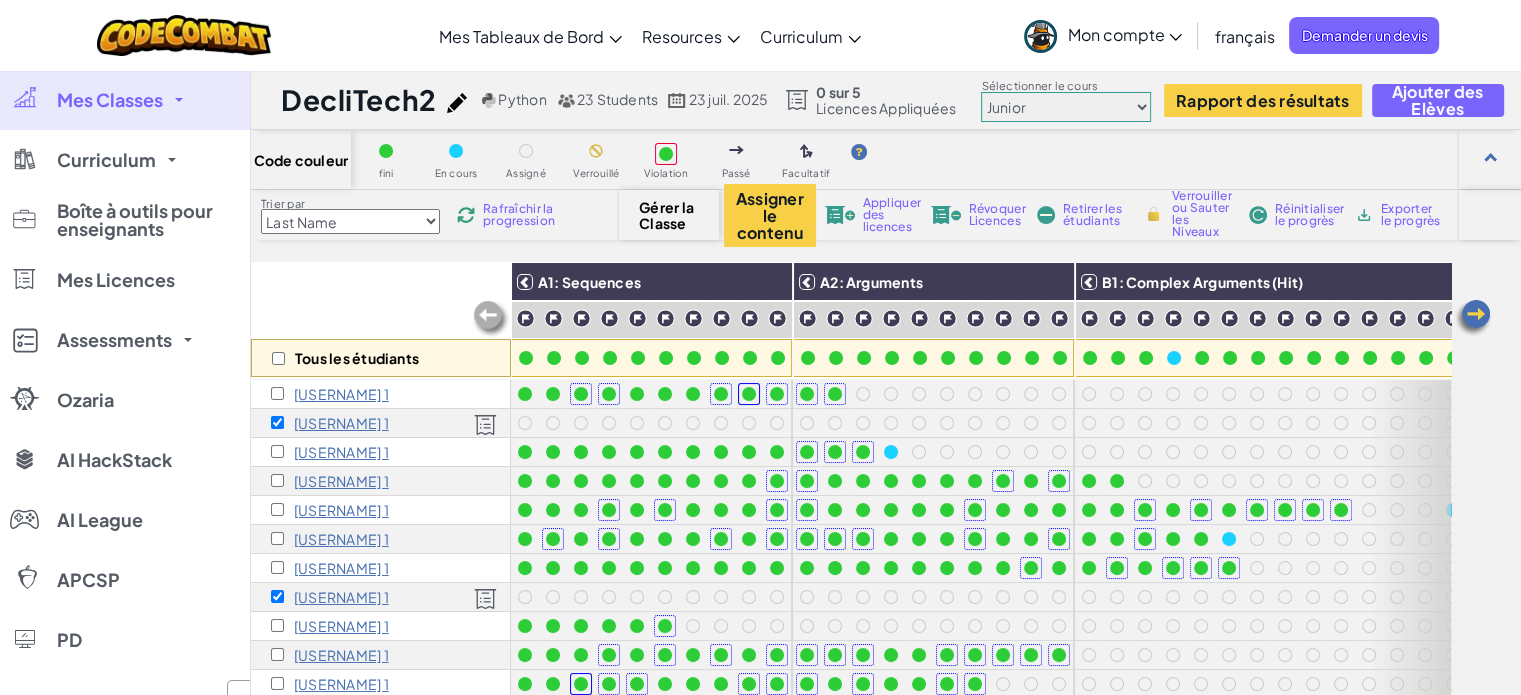 scroll, scrollTop: 0, scrollLeft: 0, axis: both 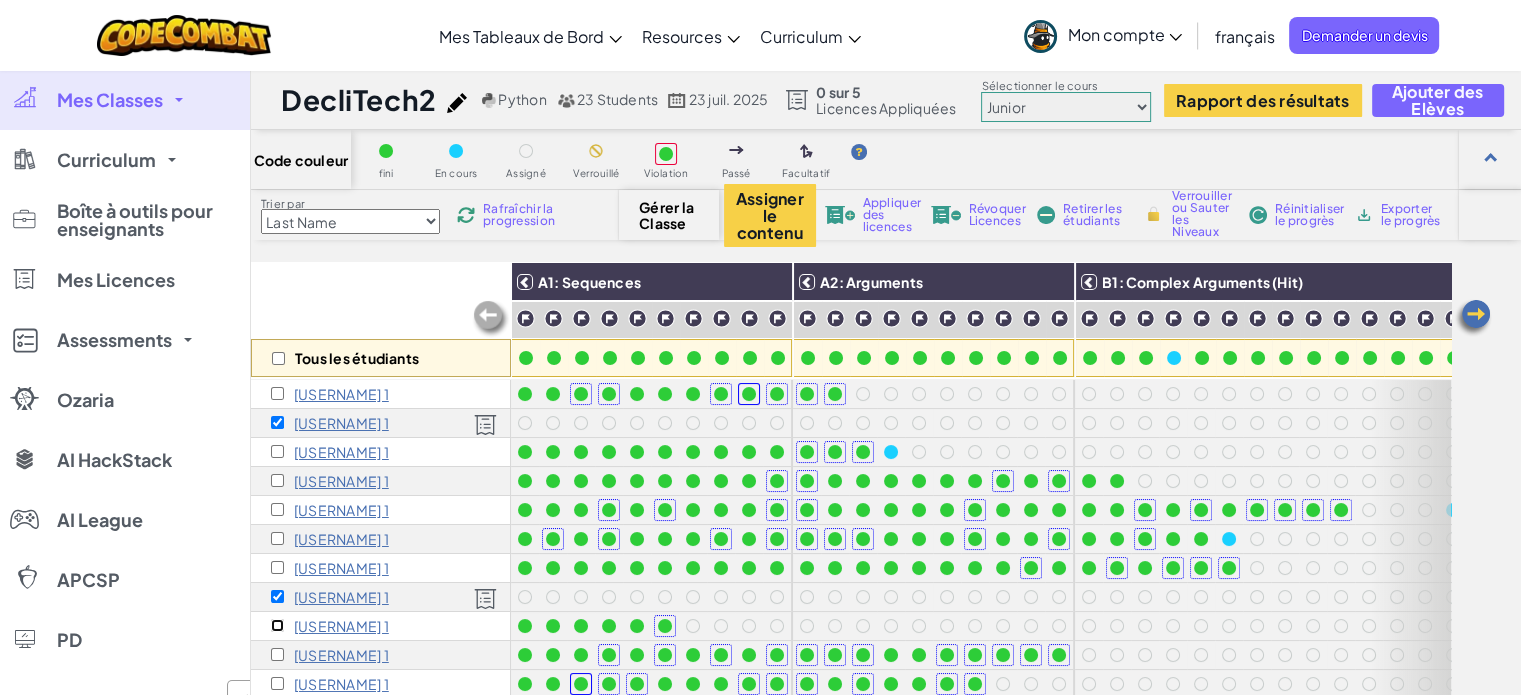 click at bounding box center (277, 625) 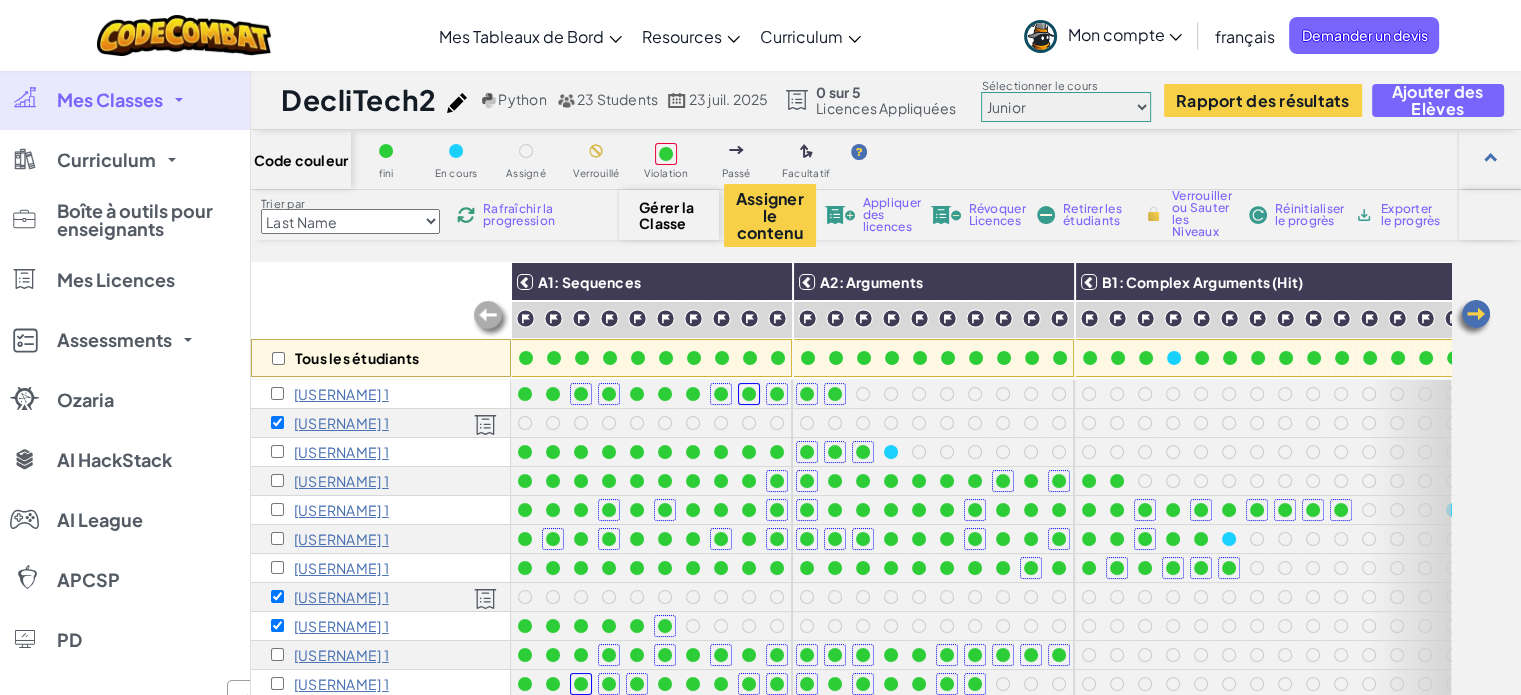 click on "Appliquer des licences" at bounding box center [892, 215] 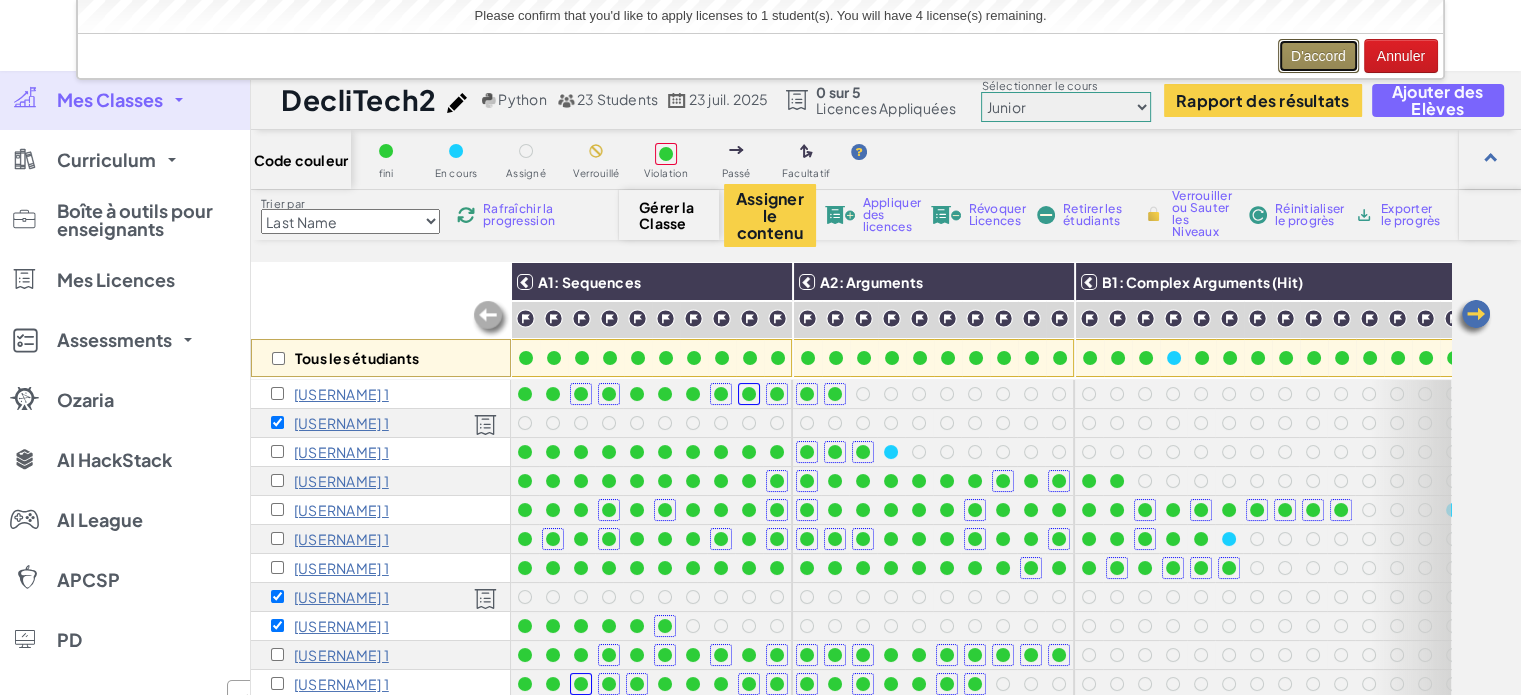 click on "D'accord" at bounding box center (1318, 56) 